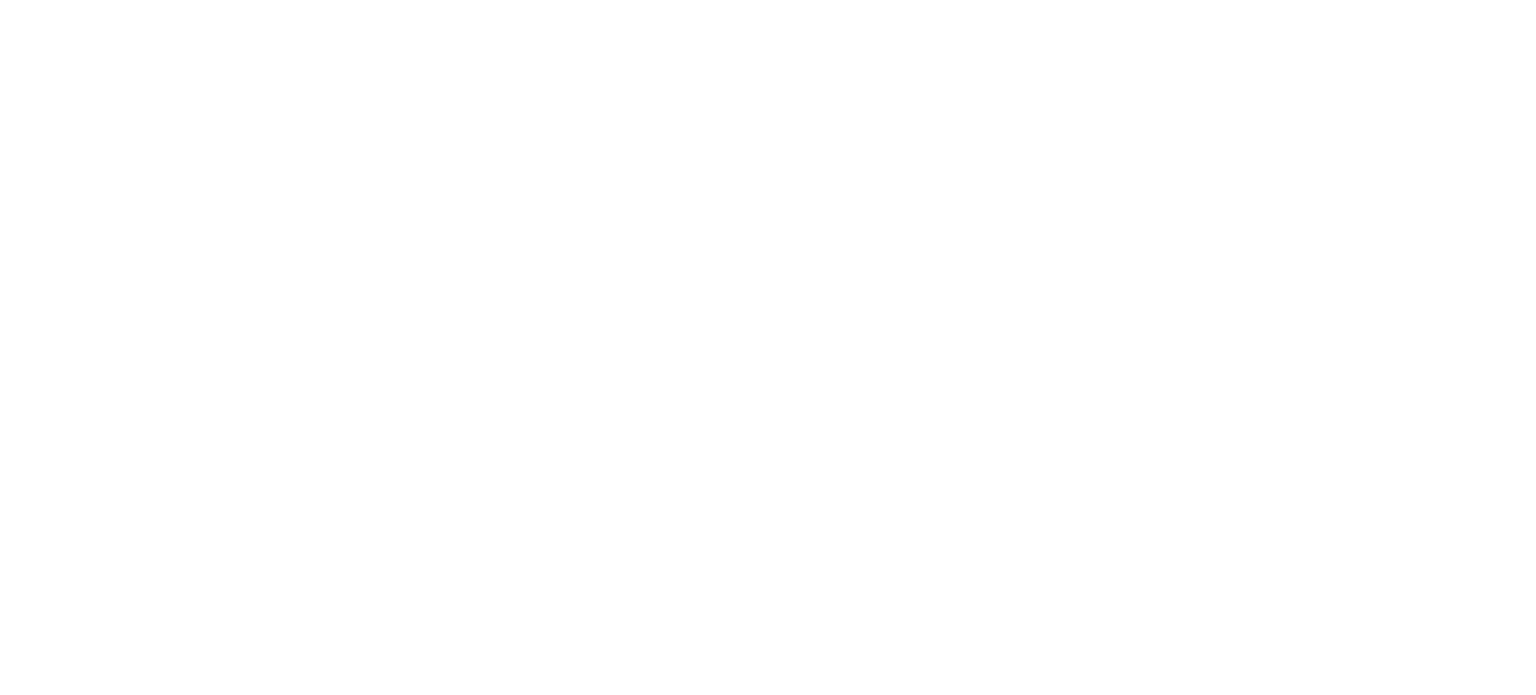 scroll, scrollTop: 0, scrollLeft: 0, axis: both 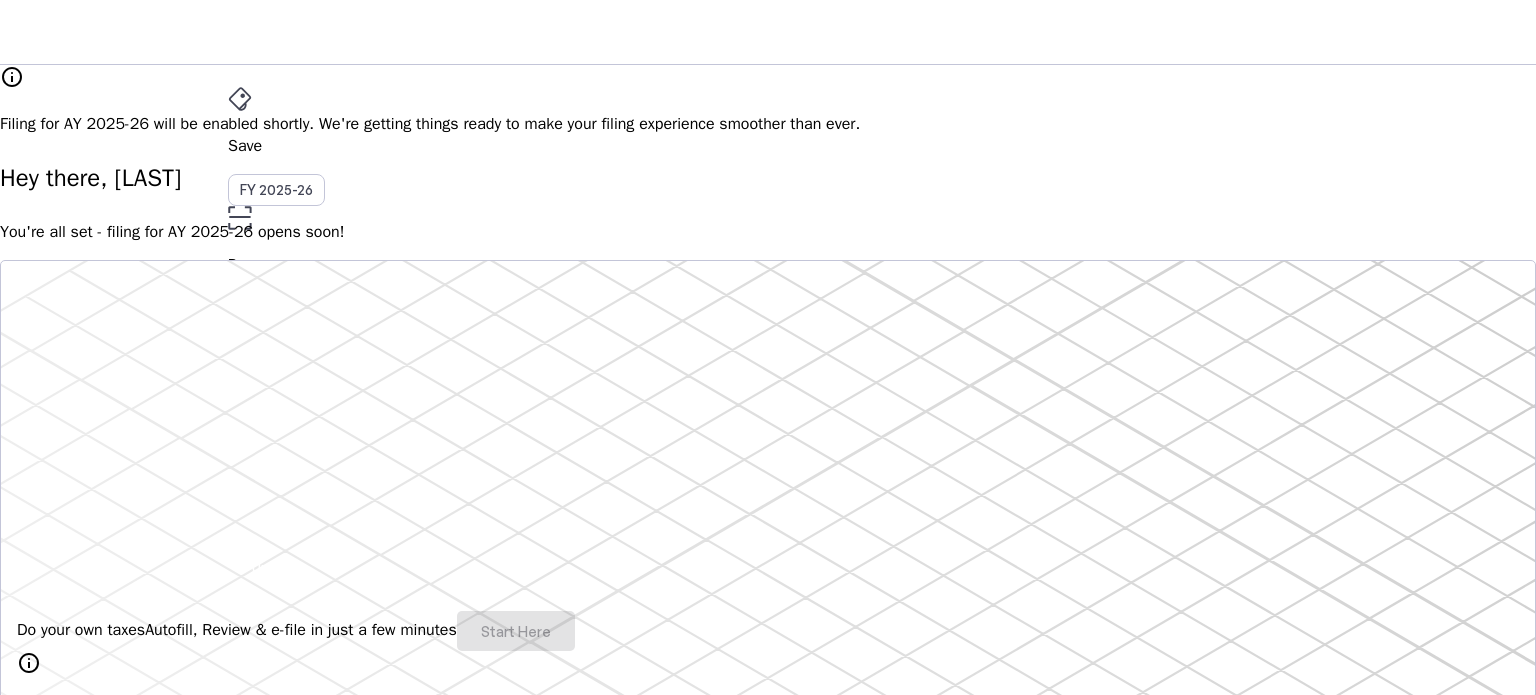 click on "Do your own taxes   Autofill, Review & e-file in just a few minutes   Start Here" at bounding box center [768, 631] 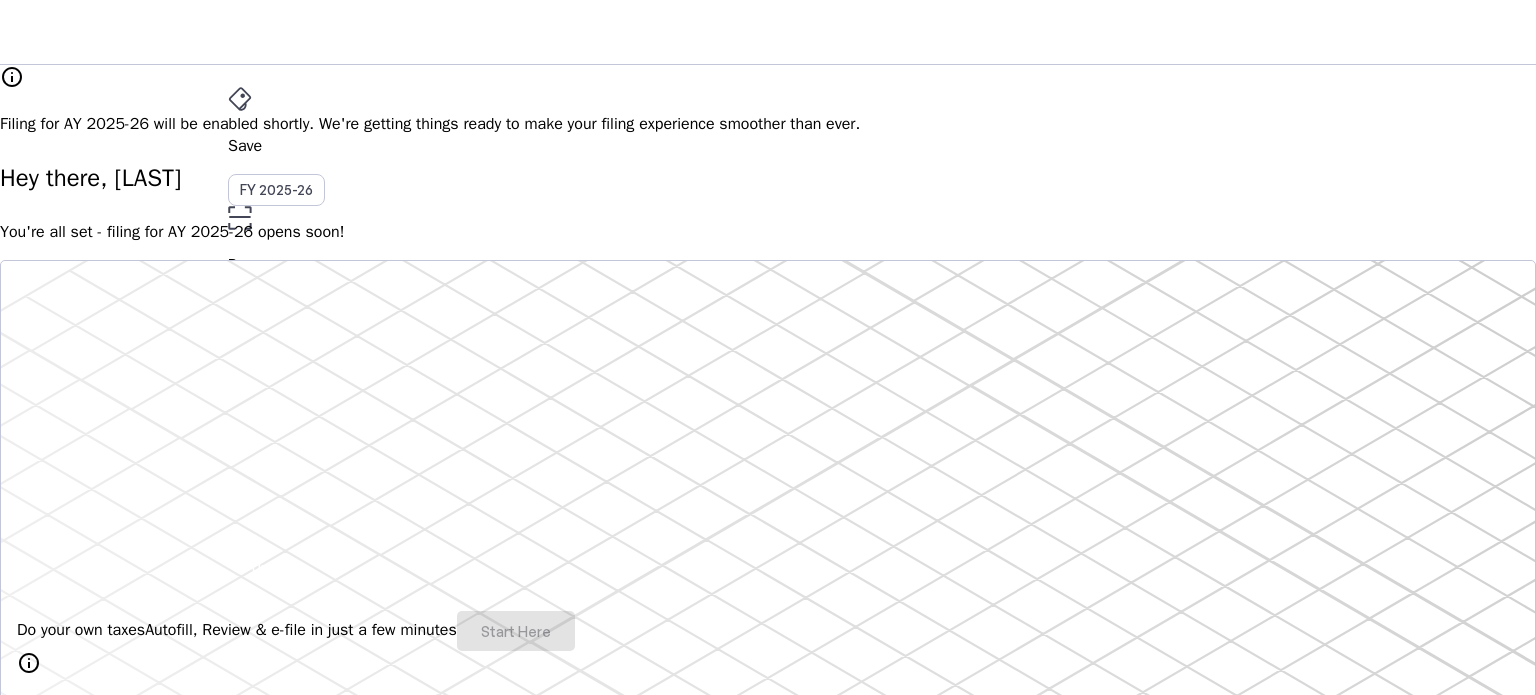click on "AY 2025-26" at bounding box center (277, 396) 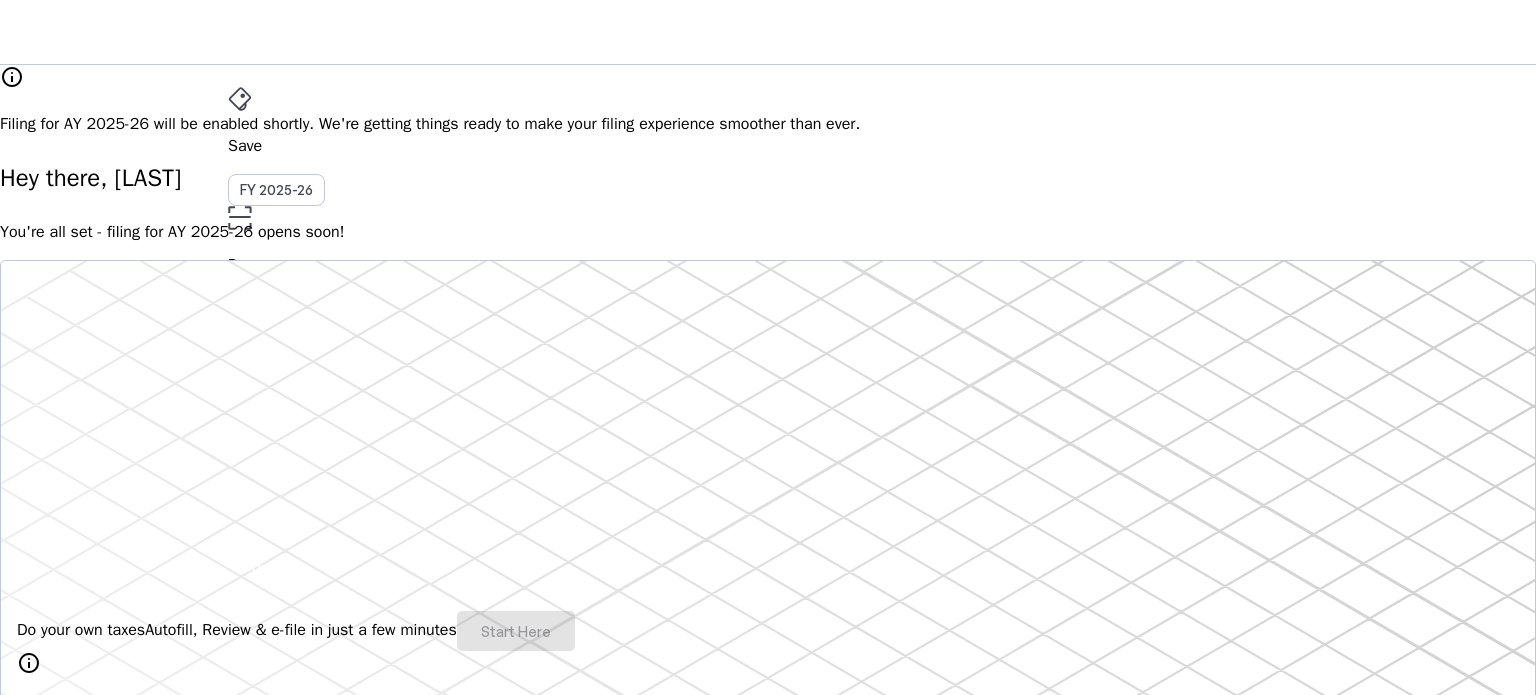 click on "PS" at bounding box center [244, 531] 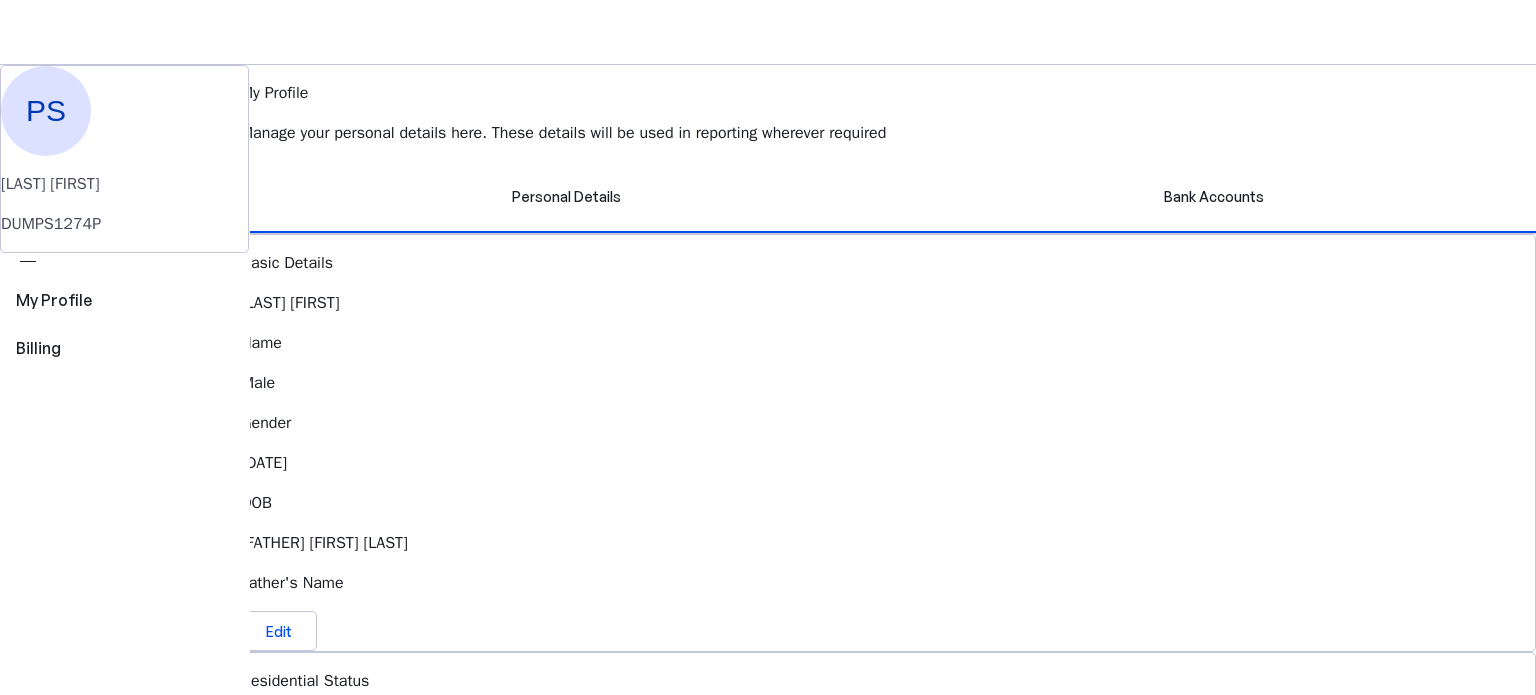 click on "PS" at bounding box center [46, 111] 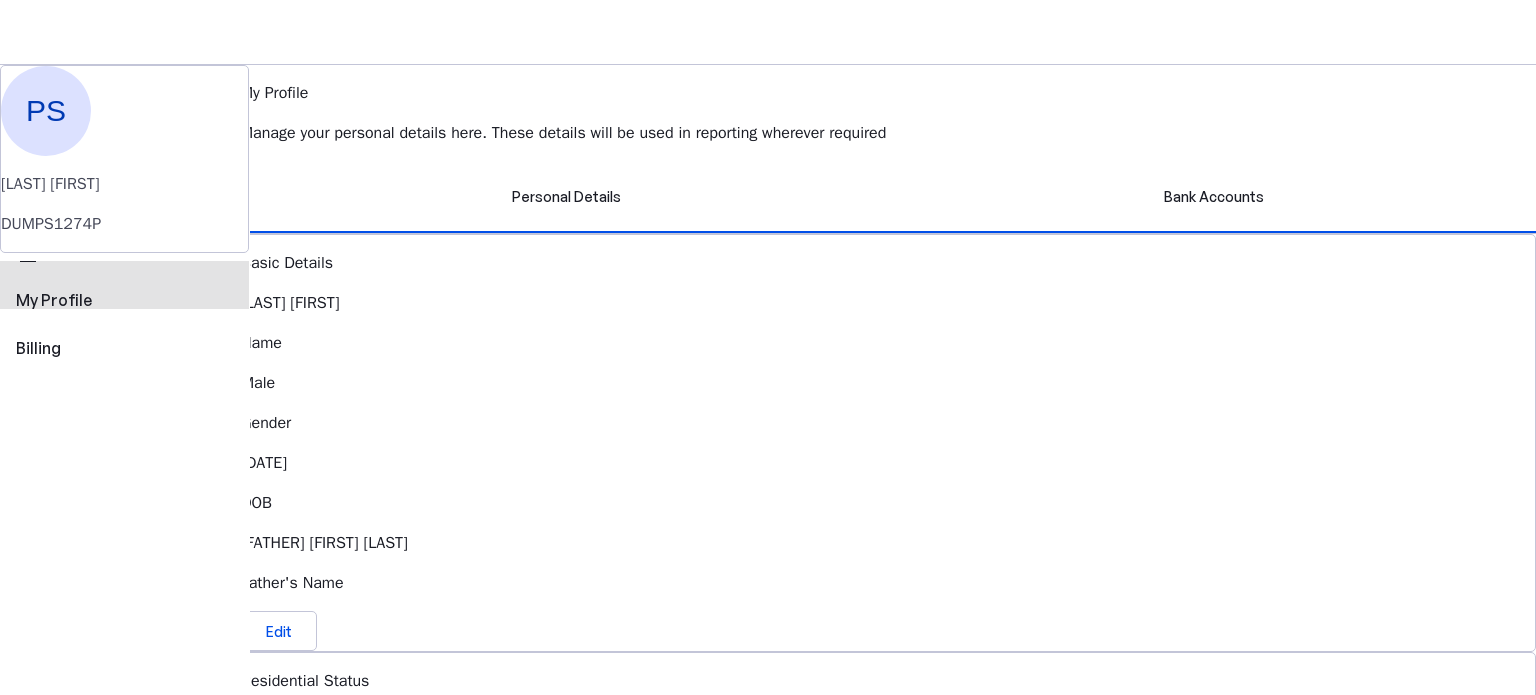 click on "My Profile" at bounding box center (124, 300) 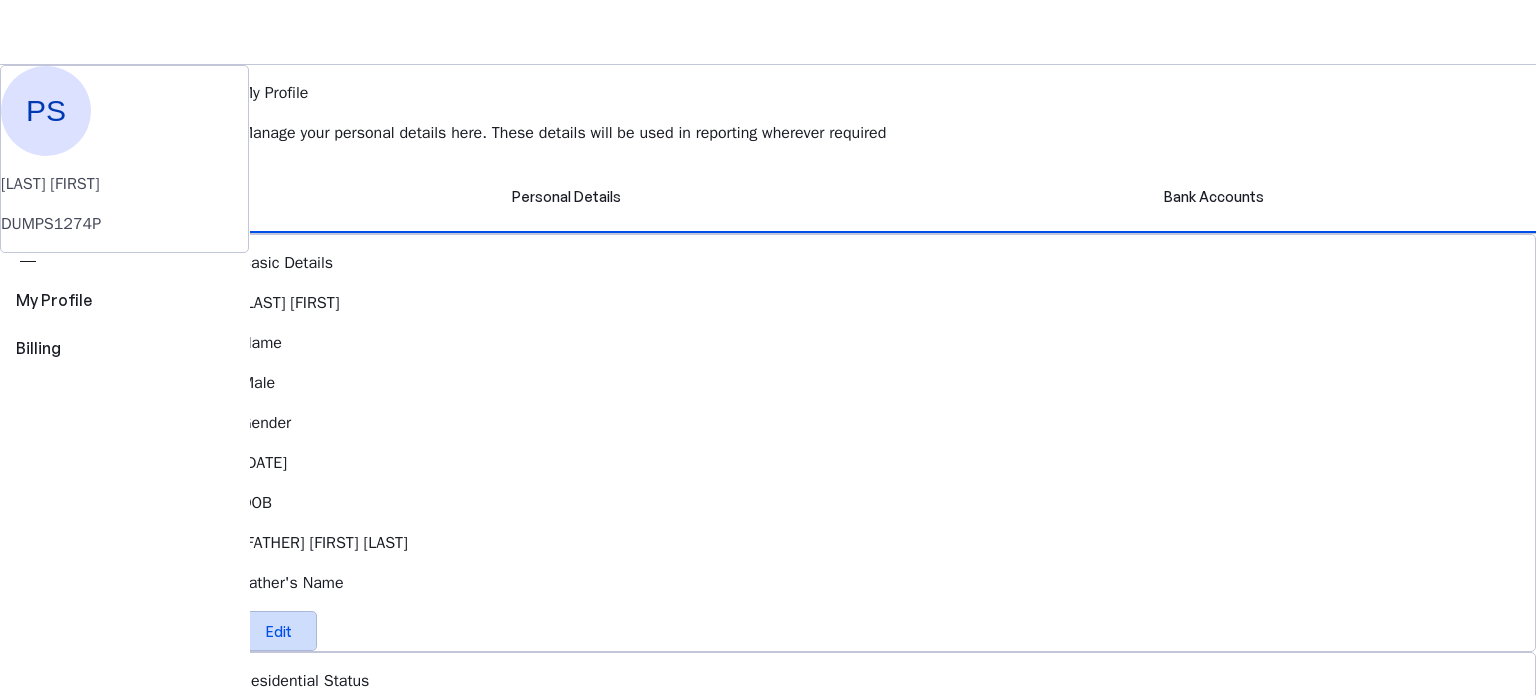 click at bounding box center (279, 631) 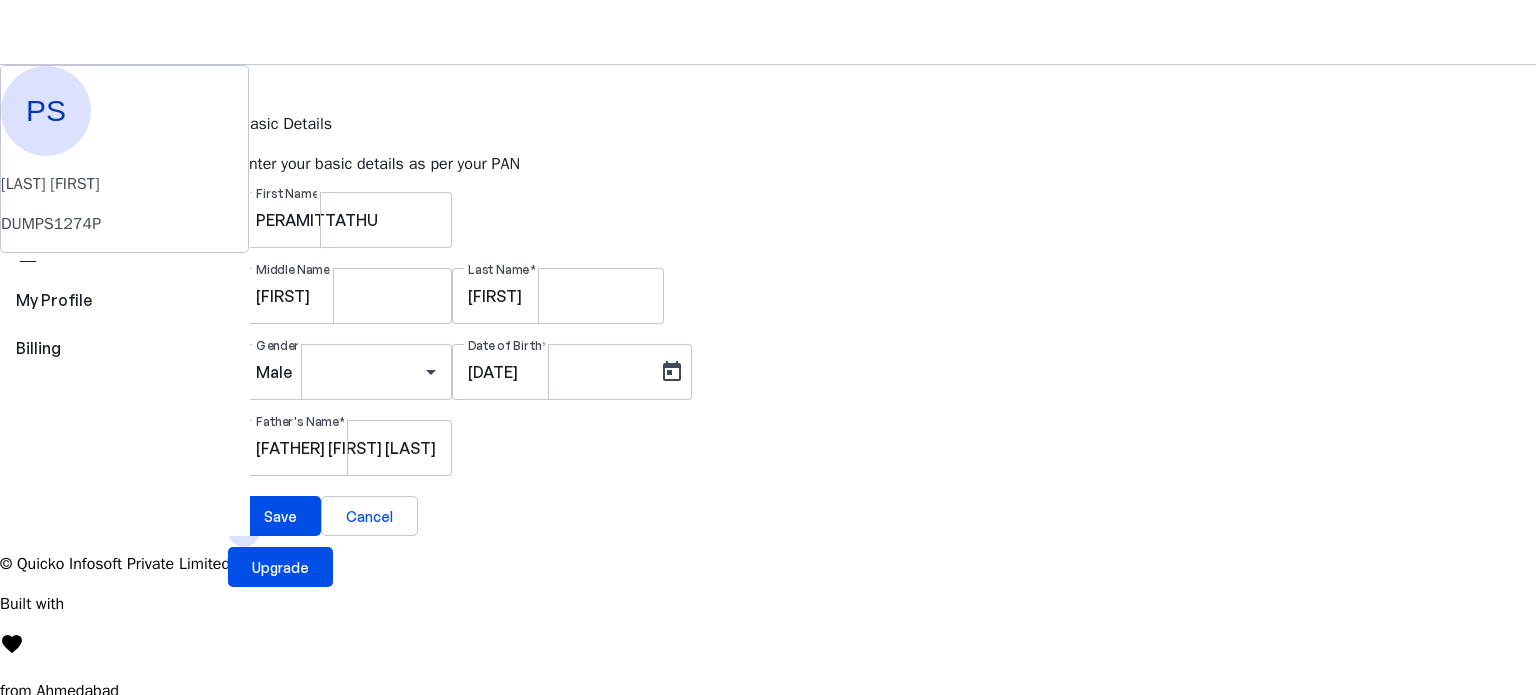 click on "Save FY 2025-26 Pay File AY 2025-26 More arrow_drop_down PS Upgrade PS [LAST] [FIRST] [LAST] perm_identity My Profile view_carousel Billing Basic Details Enter your basic details as per your PAN First Name [LAST] Middle Name [FIRST] Last Name [FIRST] Gender Male Date of Birth [DATE] Father's Name [FATHER] [FIRST] [LAST] Save Cancel © Quicko Infosoft Private Limited Built with favorite from [CITY]" at bounding box center (768, 351) 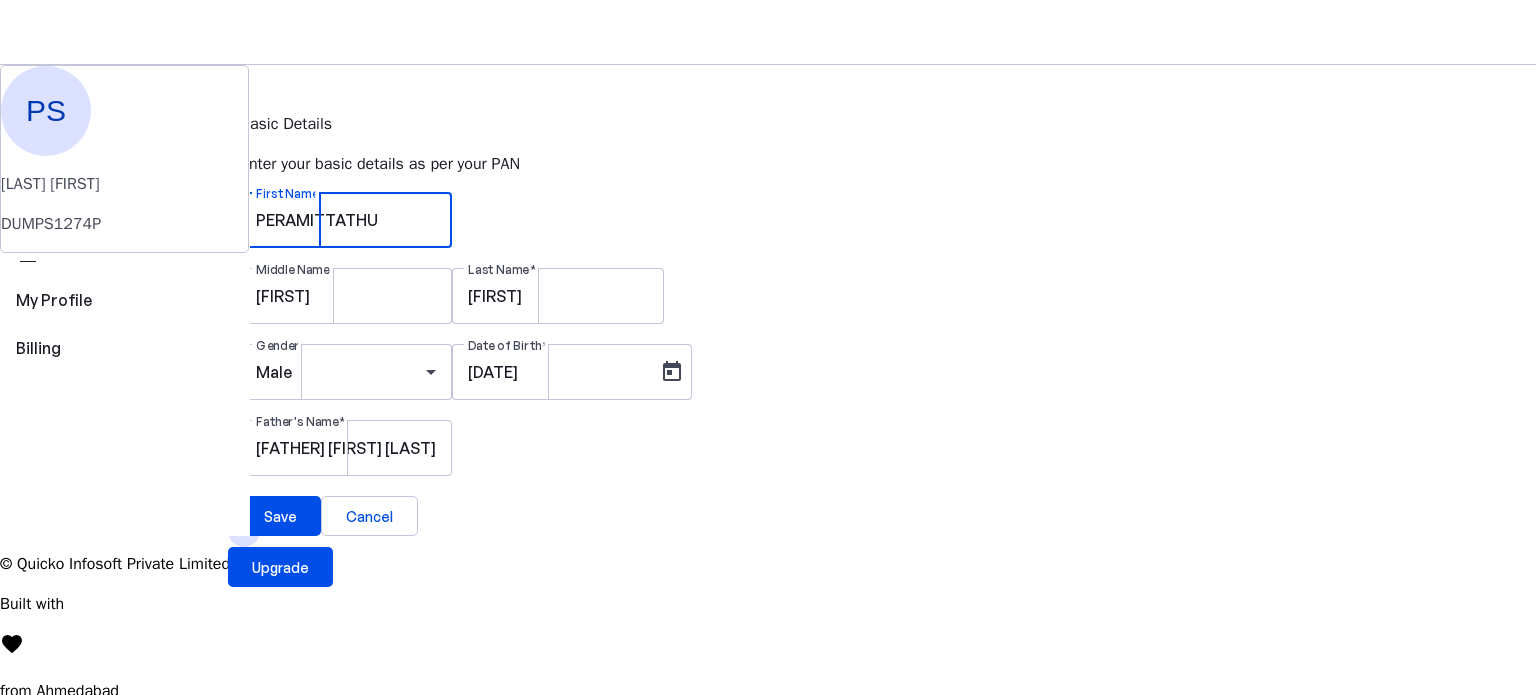 drag, startPoint x: 667, startPoint y: 254, endPoint x: 77, endPoint y: 329, distance: 594.74786 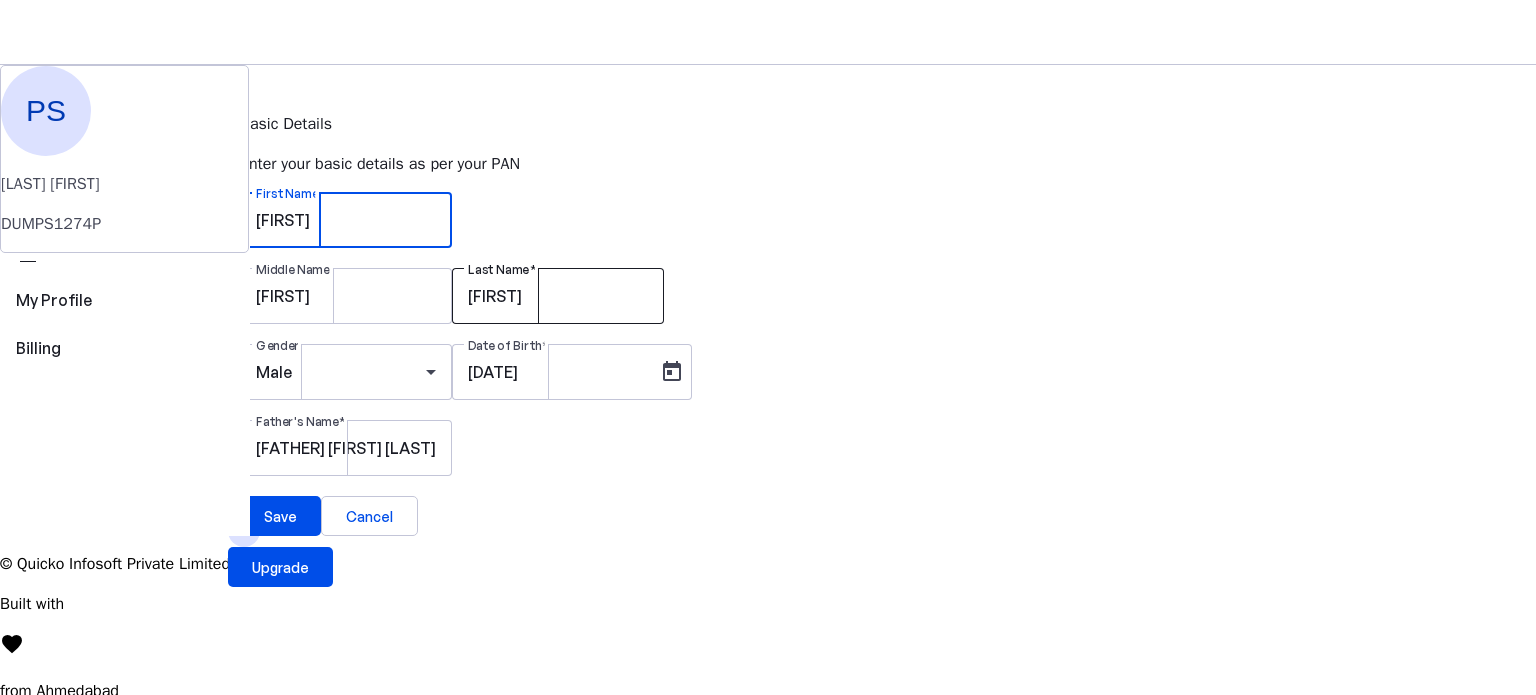 type on "[FIRST]" 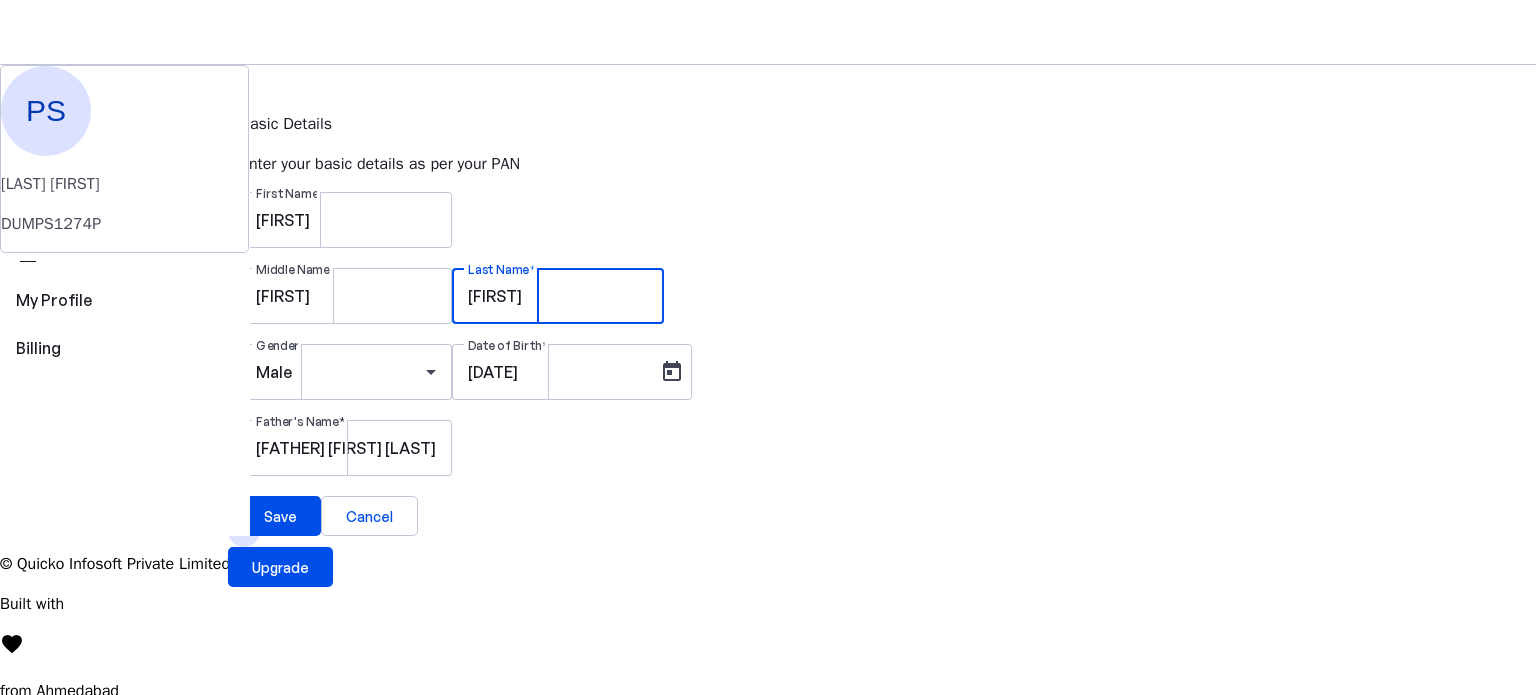 click on "[FIRST]" at bounding box center (558, 296) 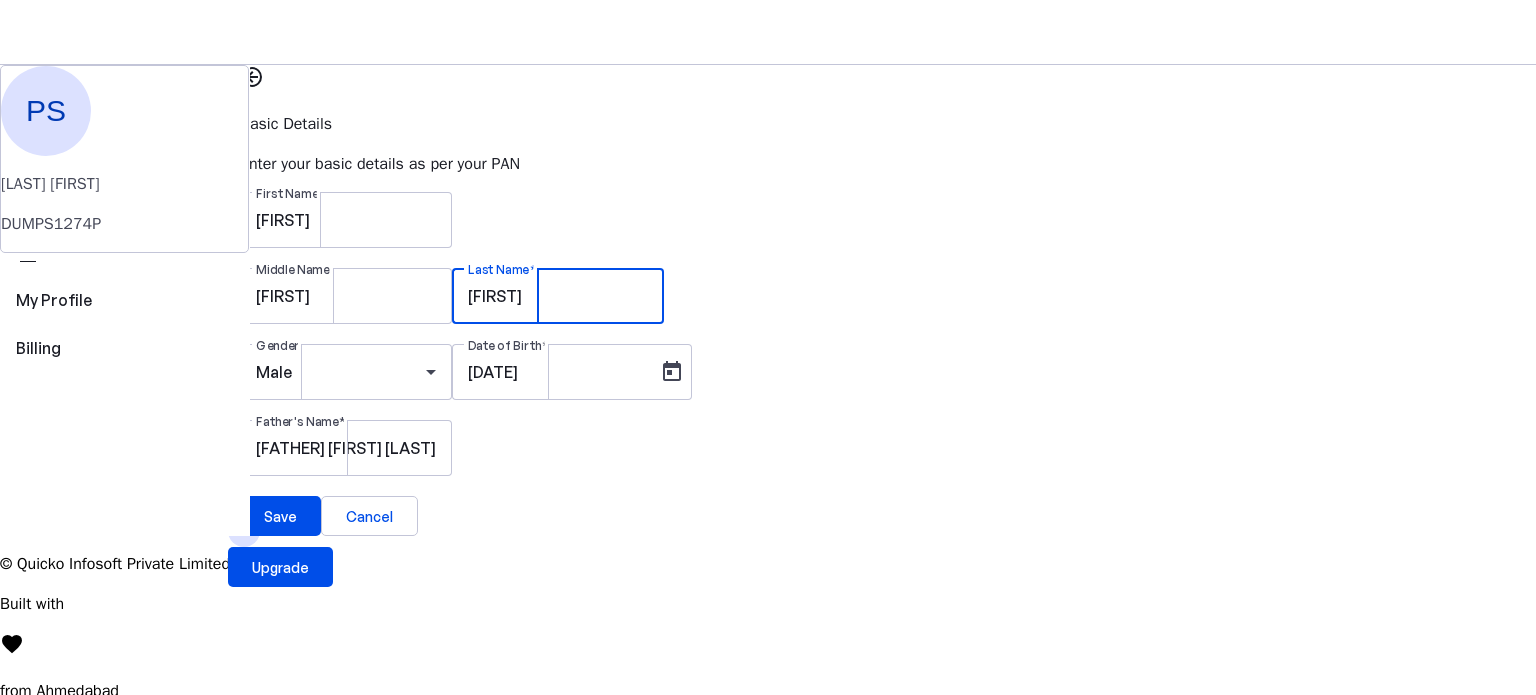 drag, startPoint x: 978, startPoint y: 347, endPoint x: 676, endPoint y: 391, distance: 305.18848 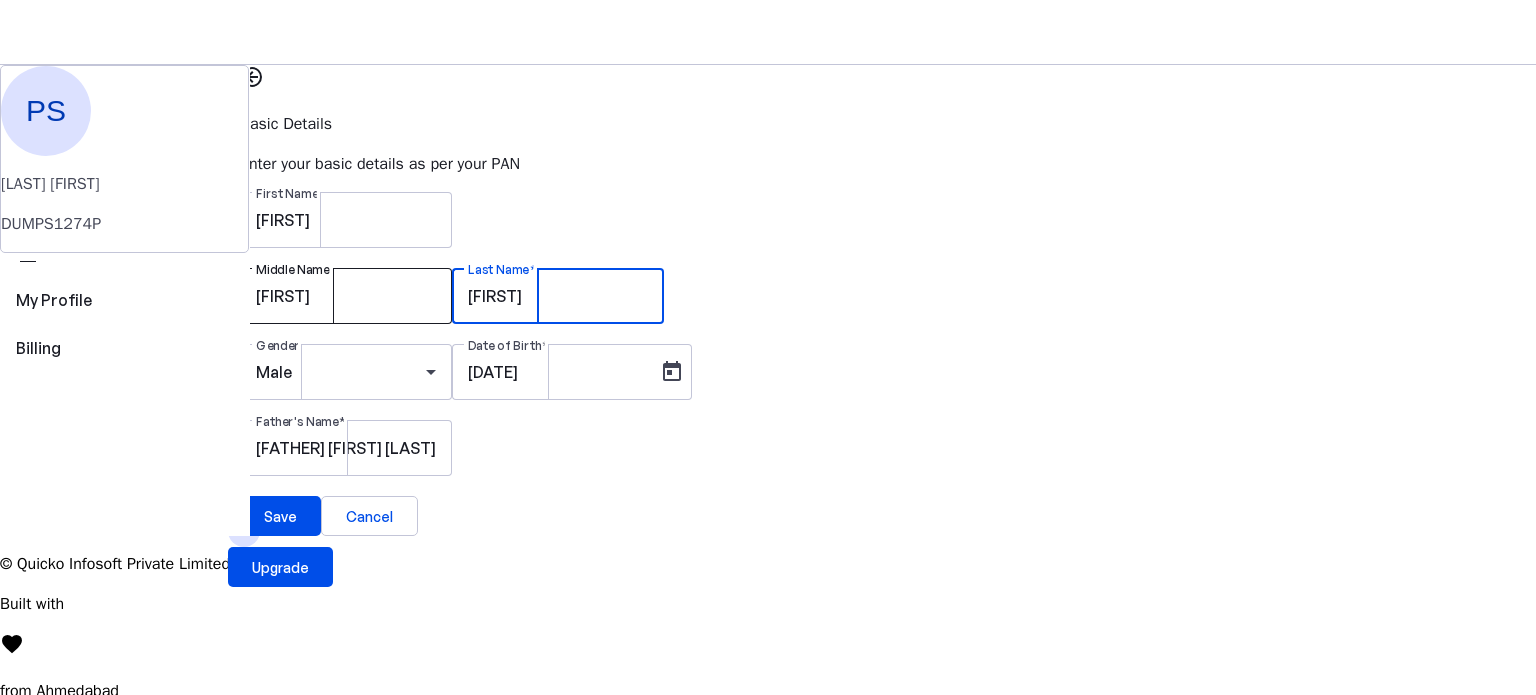type on "[FIRST]" 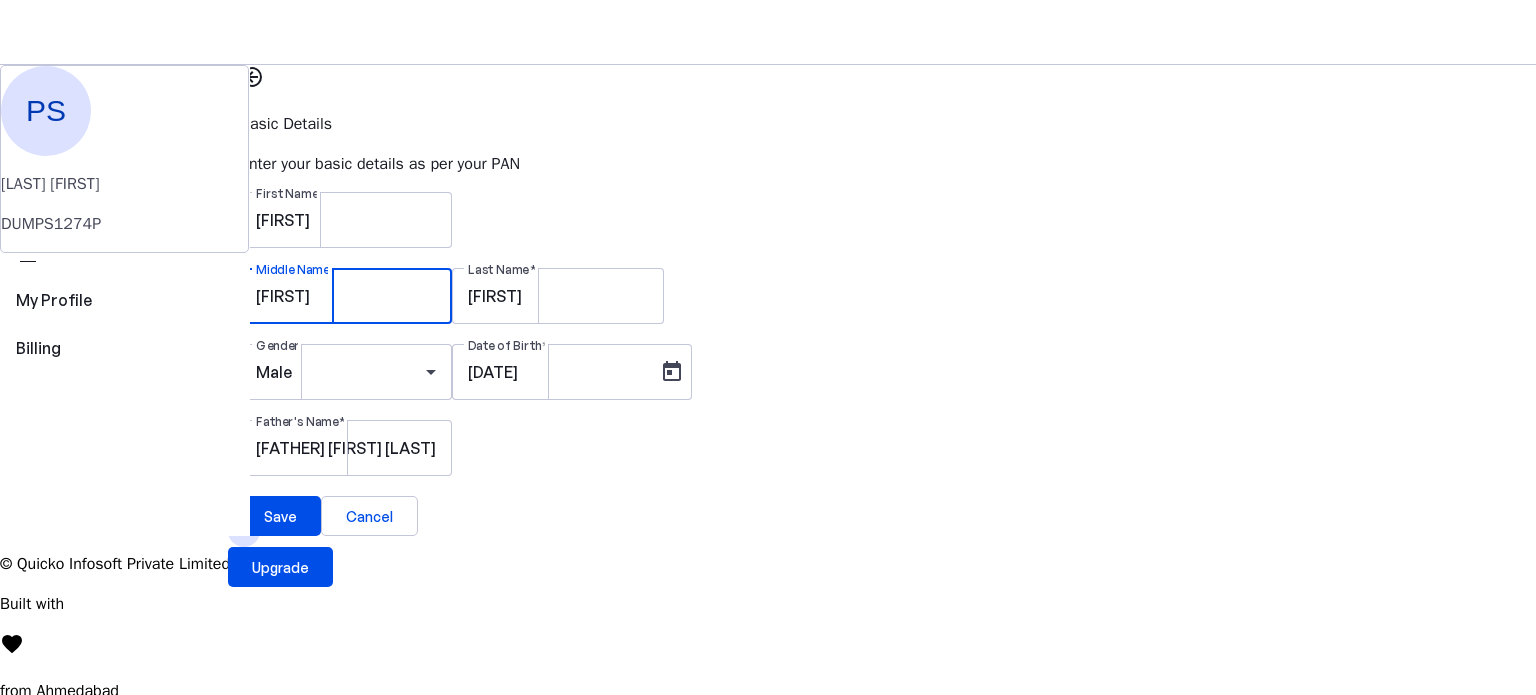 drag, startPoint x: 666, startPoint y: 351, endPoint x: 330, endPoint y: 379, distance: 337.16464 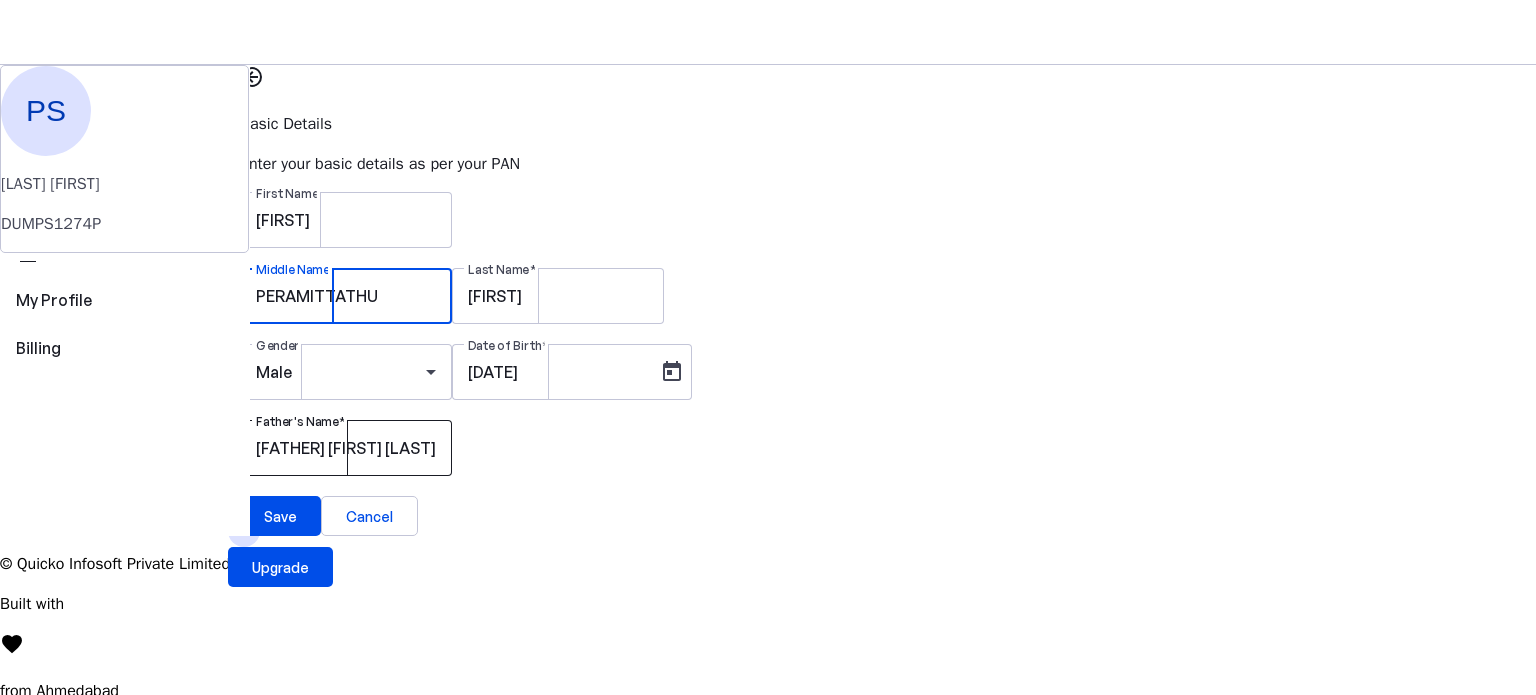 type on "PERAMITTATHU" 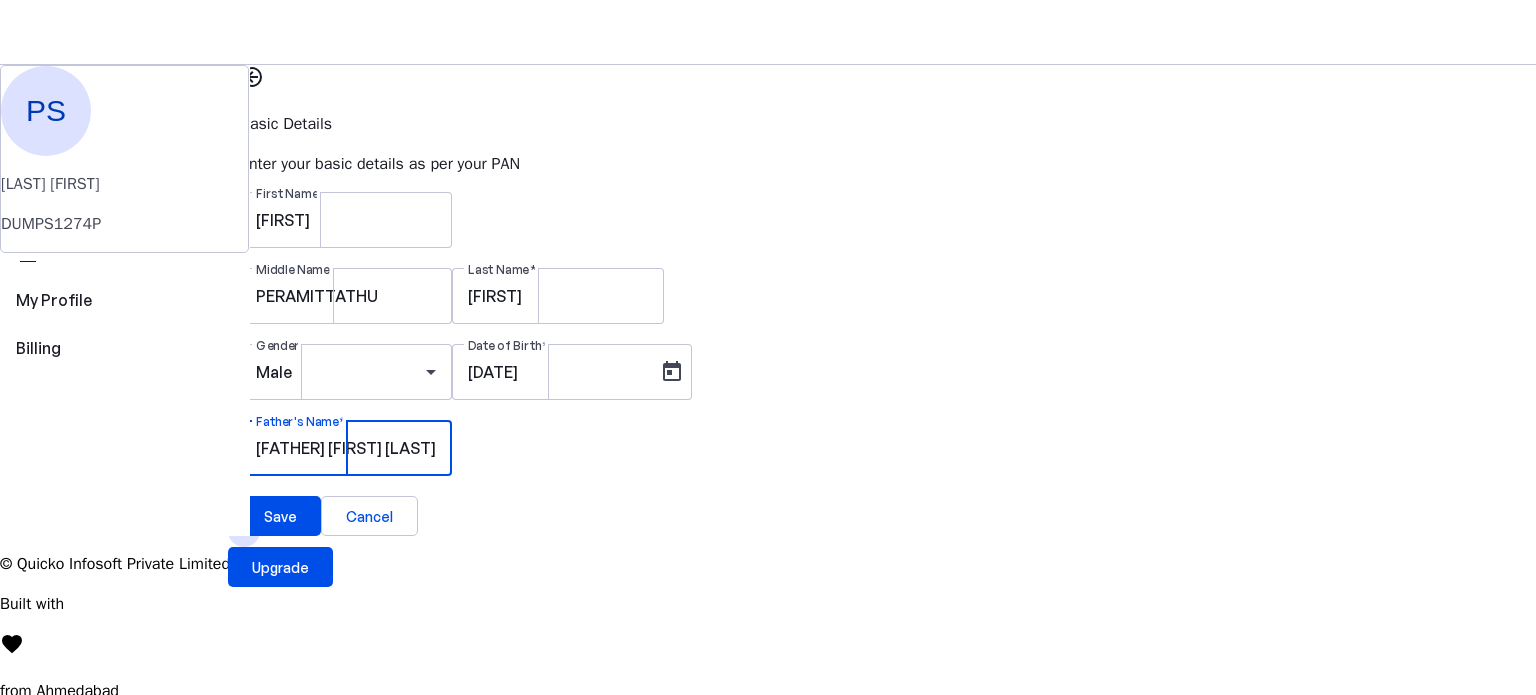 drag, startPoint x: 763, startPoint y: 523, endPoint x: 909, endPoint y: 536, distance: 146.57762 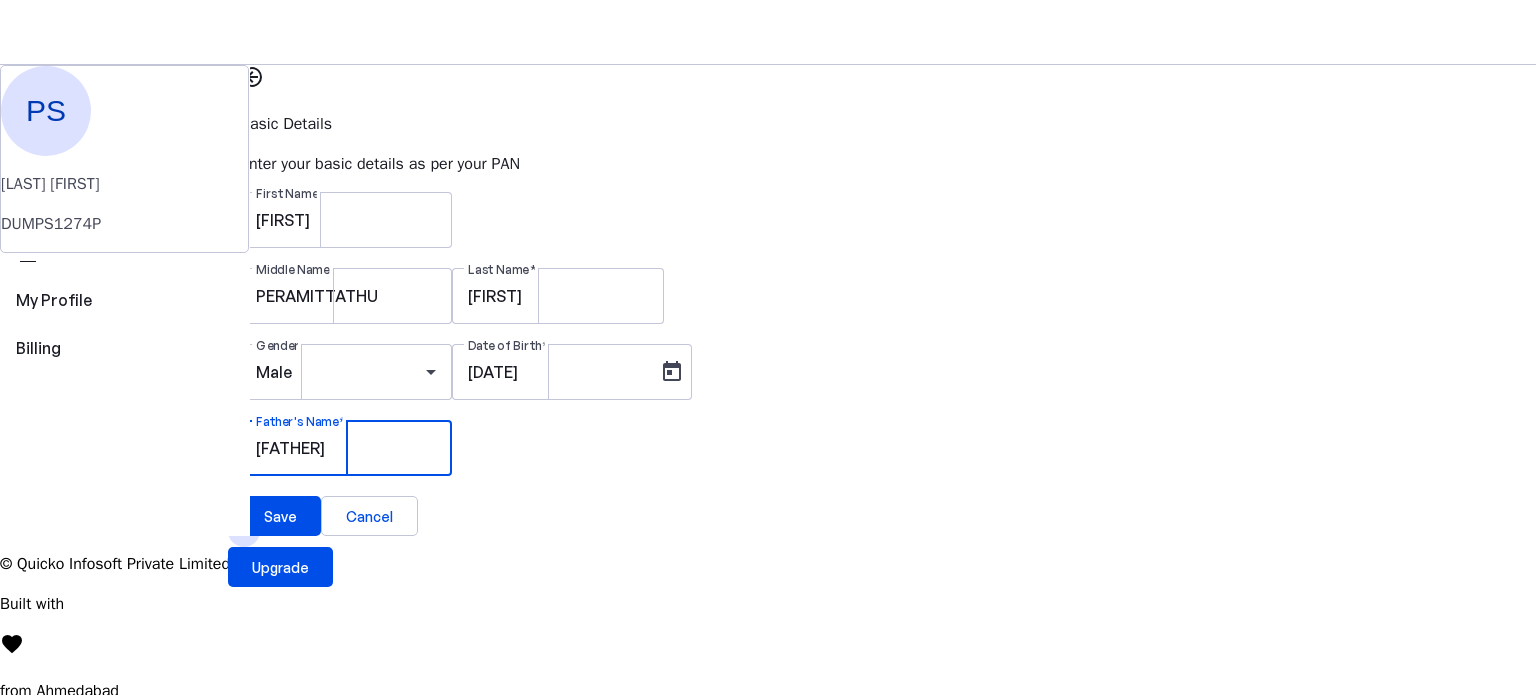 click on "[FATHER]" at bounding box center [346, 448] 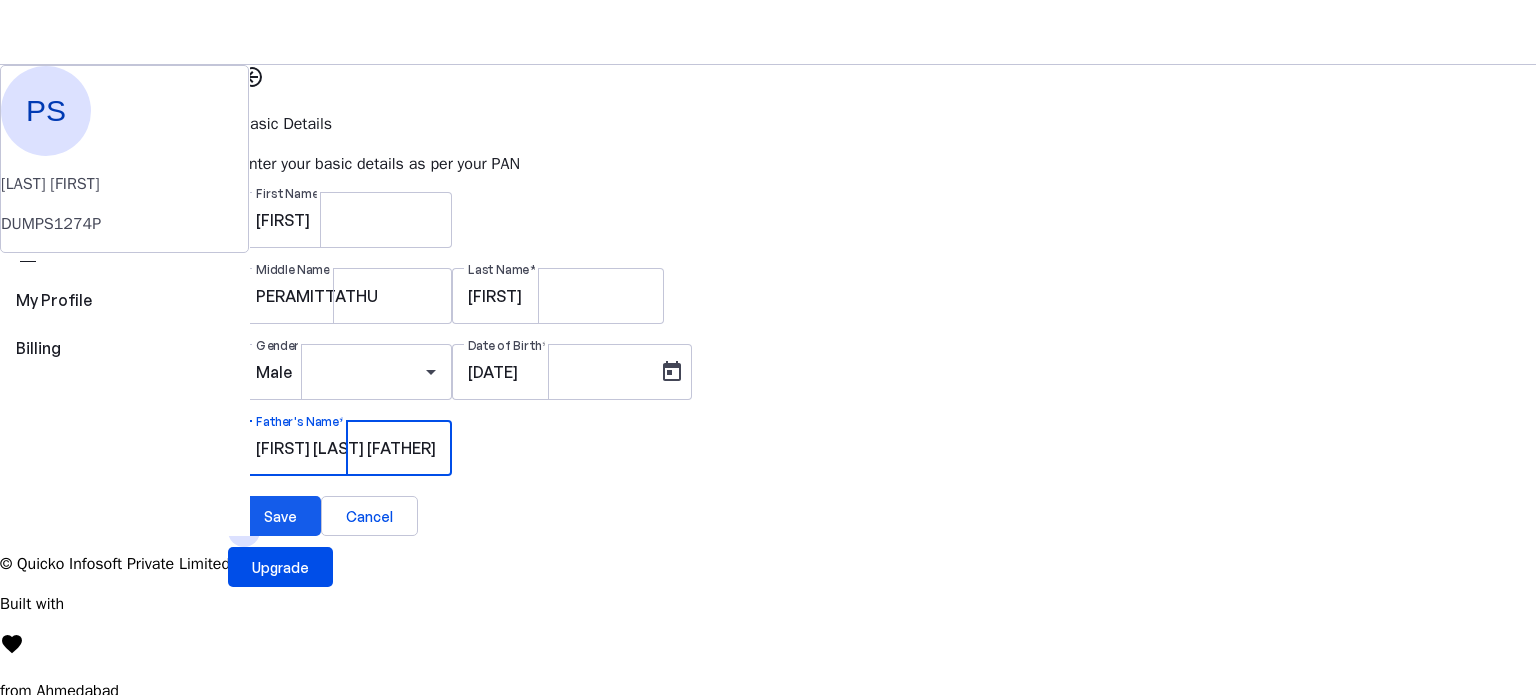 type on "[FIRST] [LAST] [FATHER]" 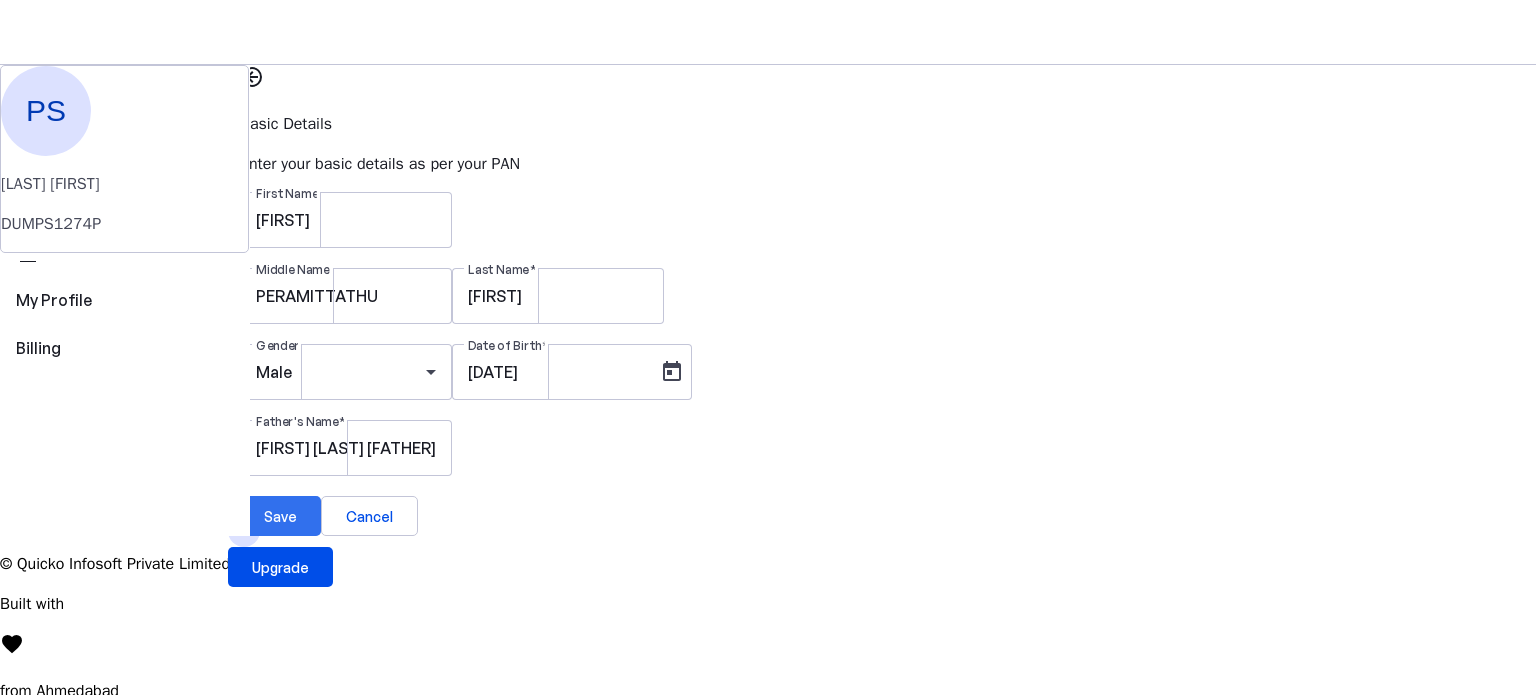 click at bounding box center [280, 516] 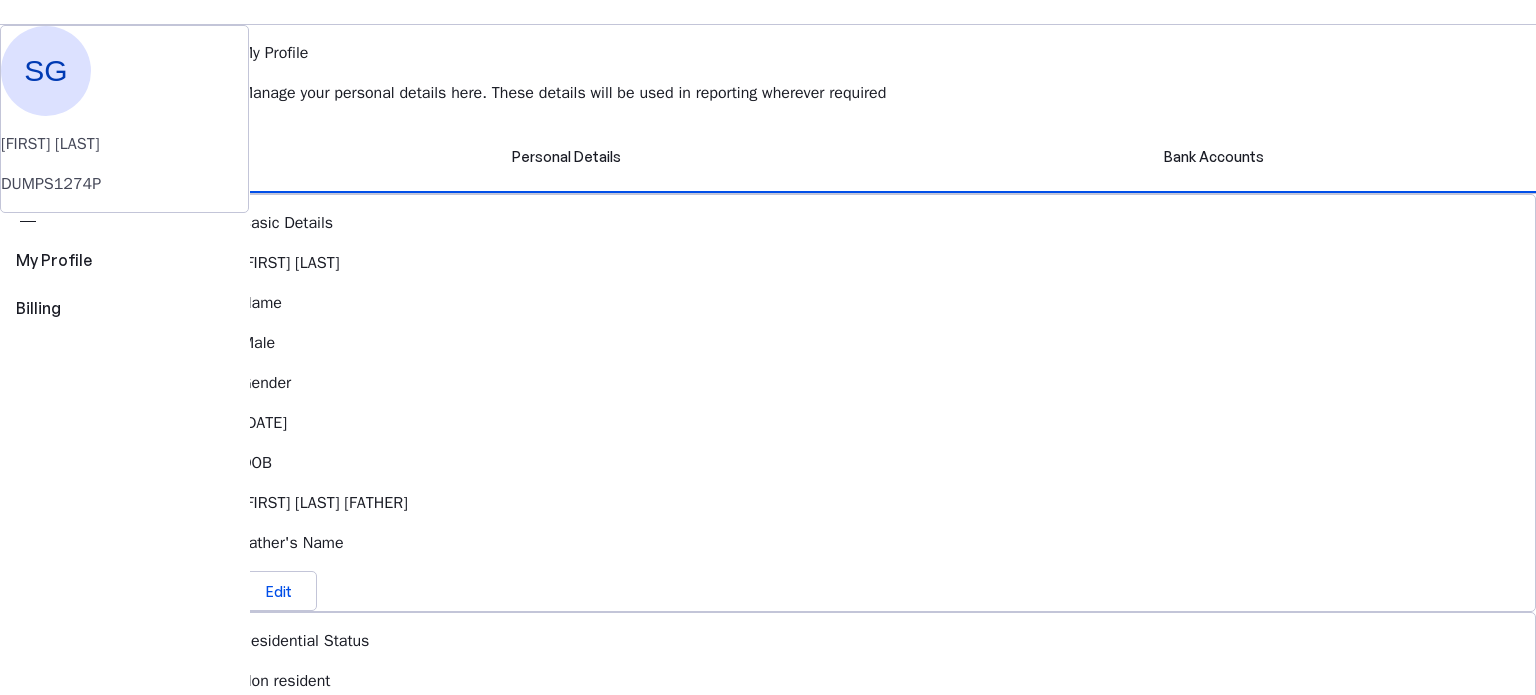 scroll, scrollTop: 0, scrollLeft: 0, axis: both 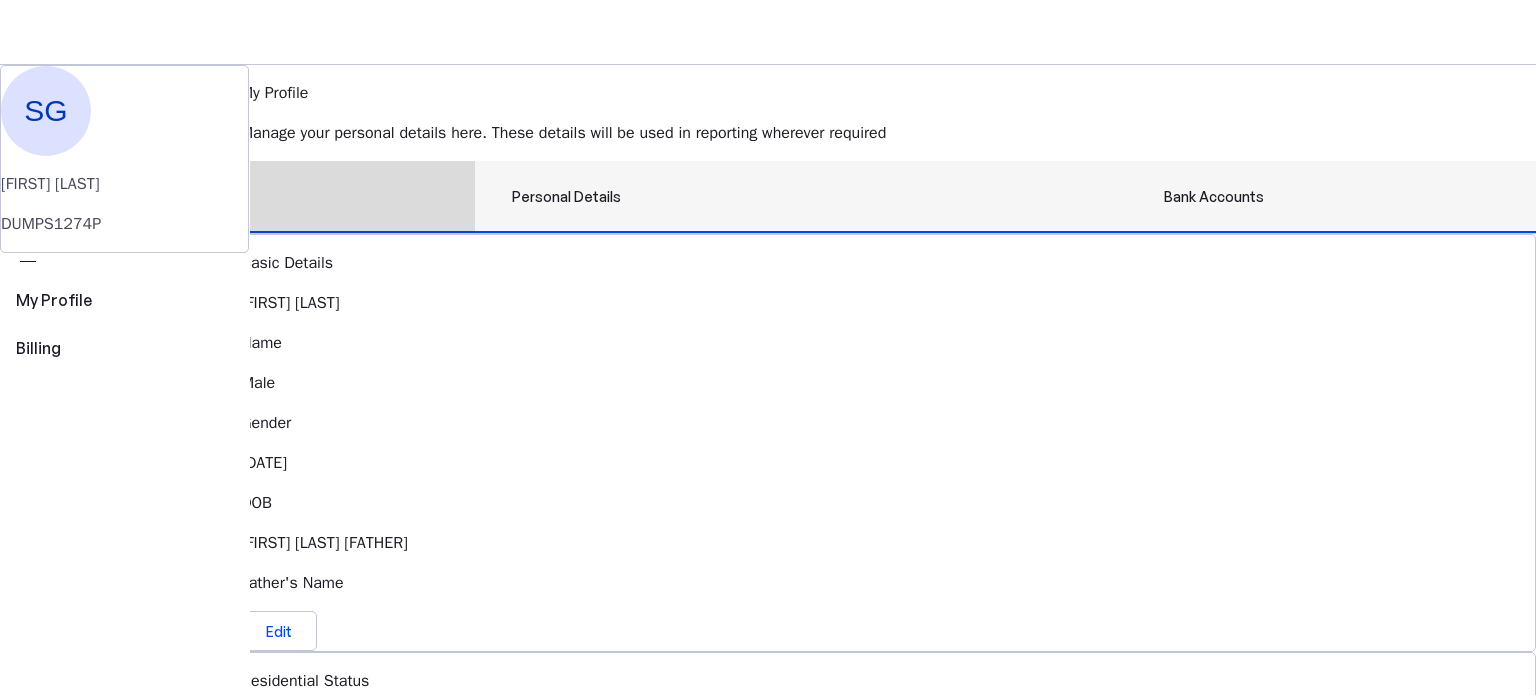 click on "Bank Accounts" at bounding box center [1214, 197] 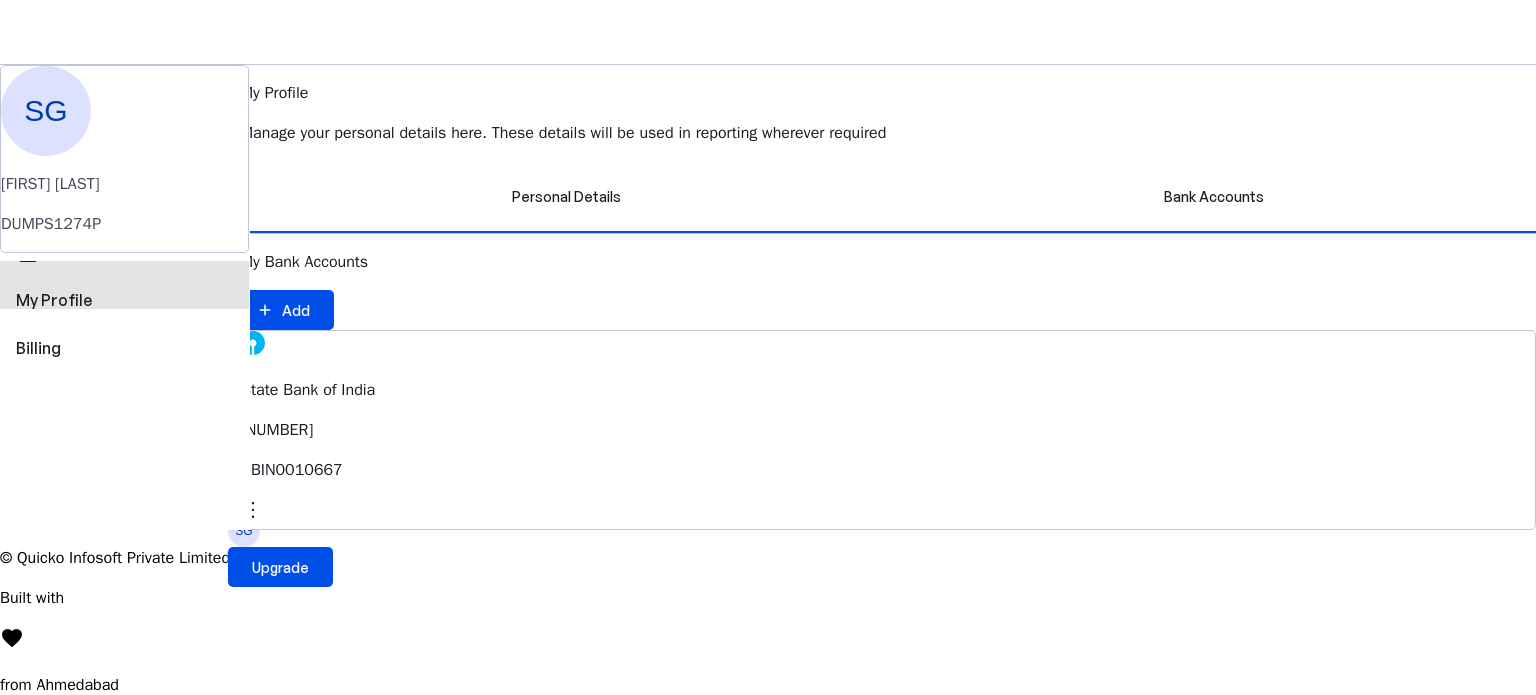 click on "My Profile" at bounding box center [124, 300] 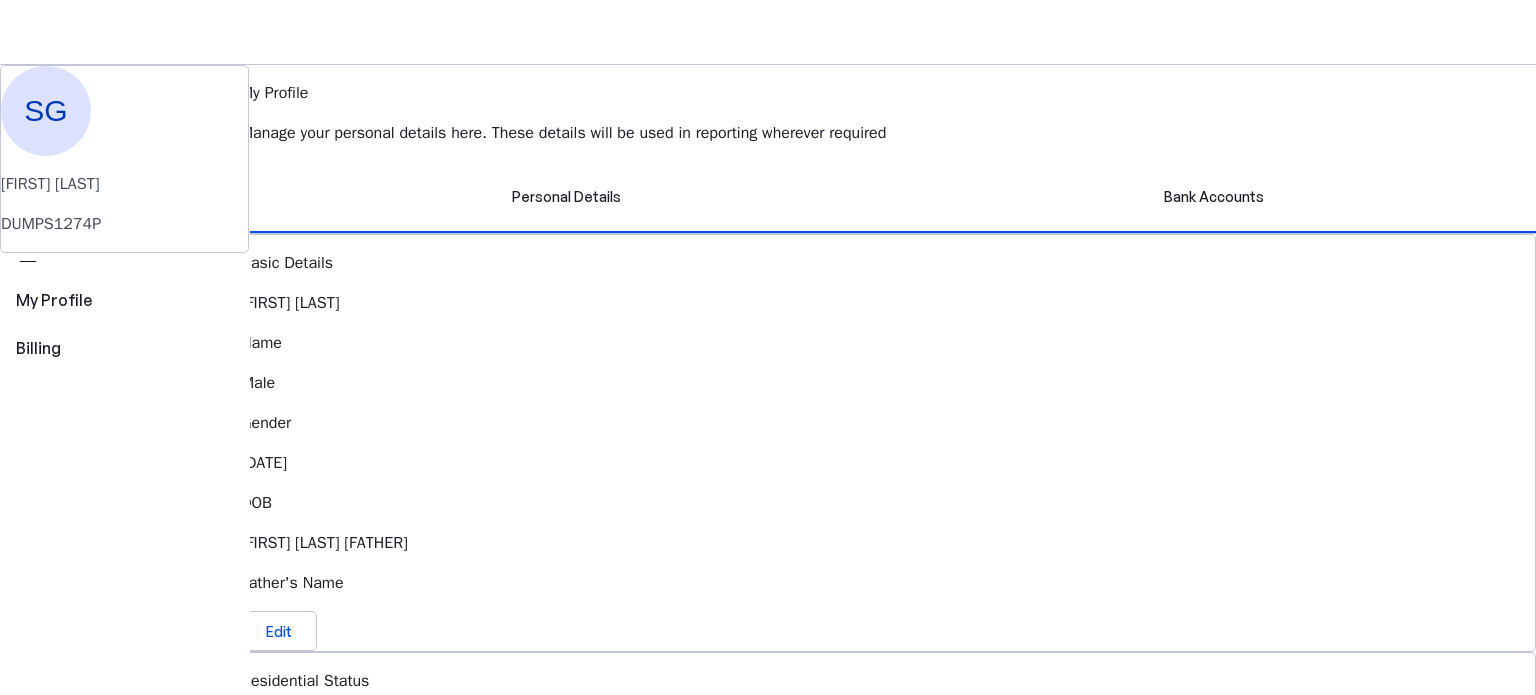 click on "Upgrade" at bounding box center (280, 567) 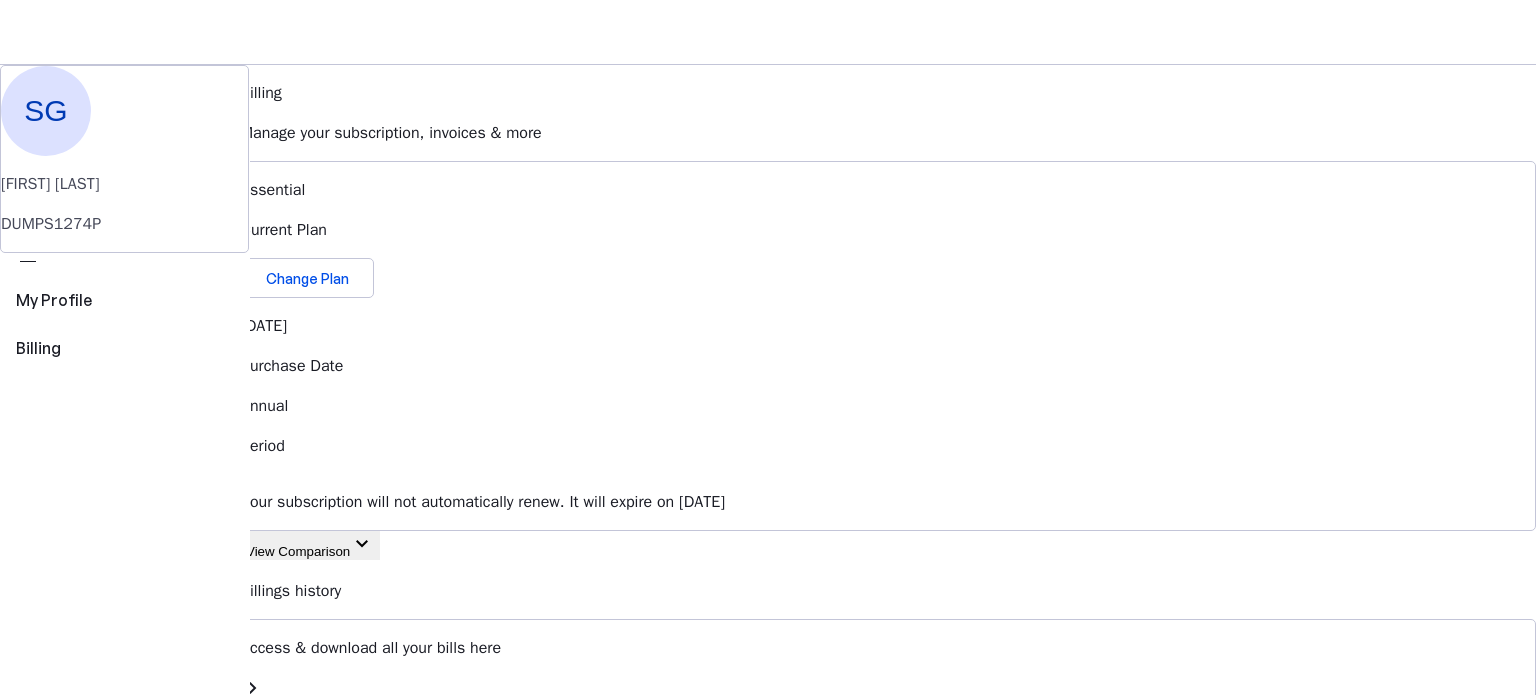 click at bounding box center (362, 32) 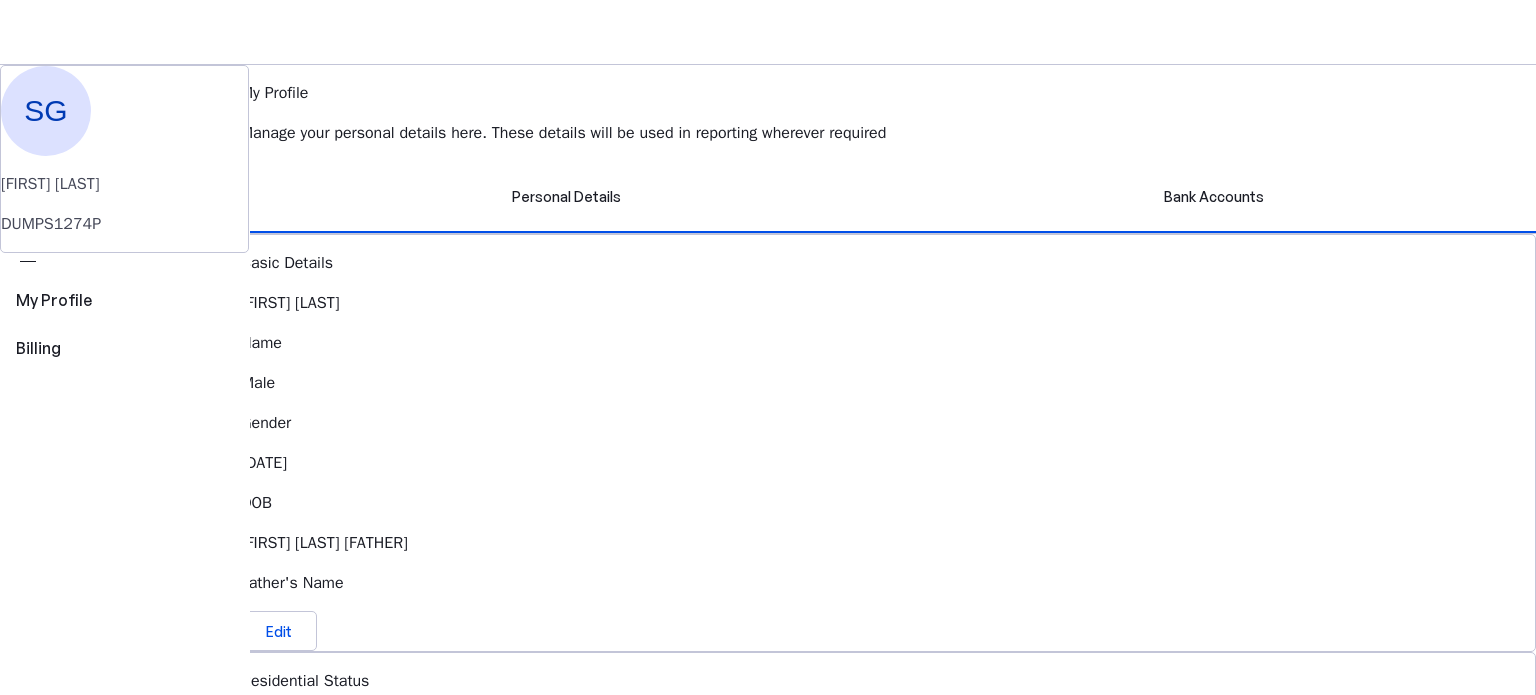 click on "Save FY 2025-26 Pay File AY 2025-26 More arrow_drop_down SG Upgrade SG [FIRST] [LAST] perm_identity My Profile view_carousel Billing My Profile Manage your personal details here. These details will be used in reporting wherever required Personal Details Bank Accounts Basic Details [FIRST] [LAST] Name Male Gender [DATE] DOB [FIRST] [FATHER] Father's Name Edit Residential Status Non resident Status Citizen Of India Citizenship Status Missing TIN [COUNTRY] Country of Residence Edit Identity Details [NUMBER] link_off Aadhaar Number Not added PRAN Edit Address [STREET], [CITY], [STATE], India, [POSTAL_CODE] Address Edit Contact Details [PHONE] Mobile Number [EMAIL] Email Address Edit © Quicko Infosoft Private Limited Built with favorite from [CITY]" at bounding box center (768, 989) 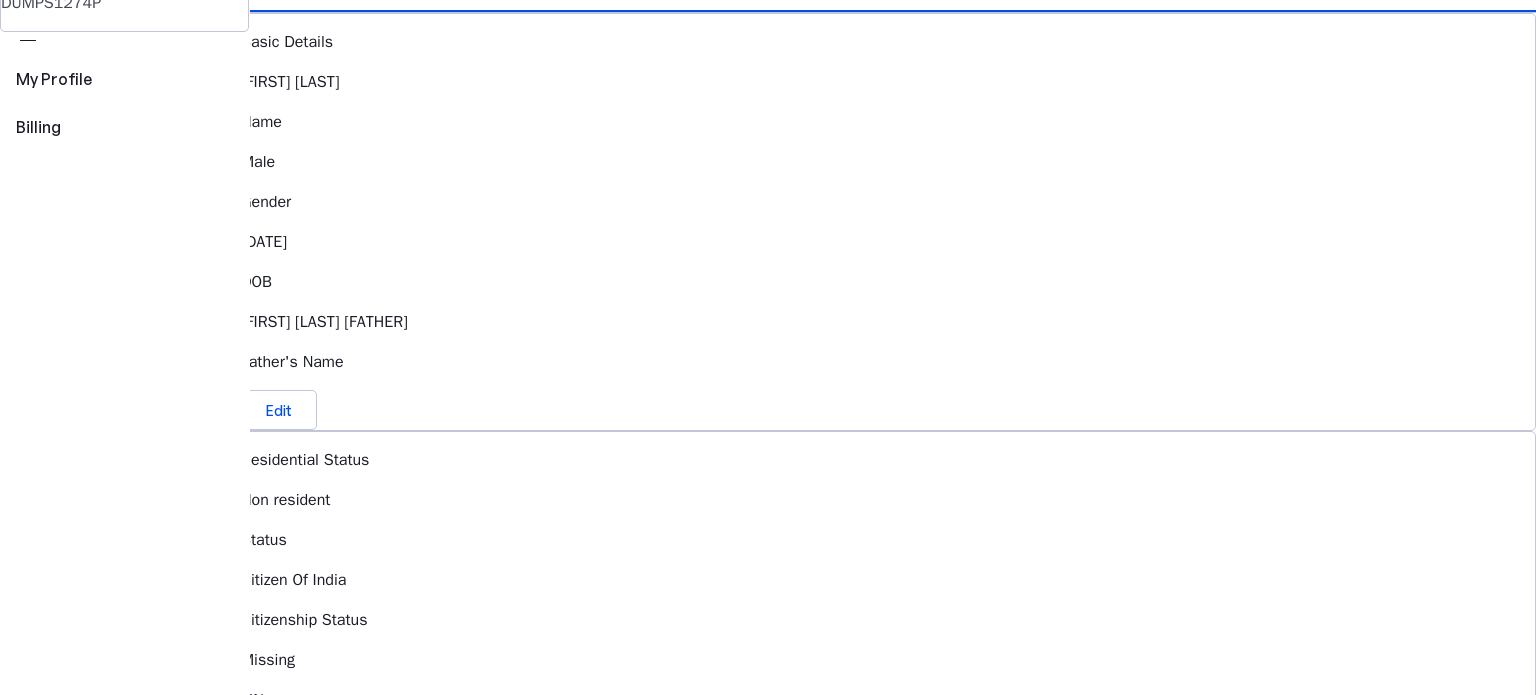 scroll, scrollTop: 0, scrollLeft: 0, axis: both 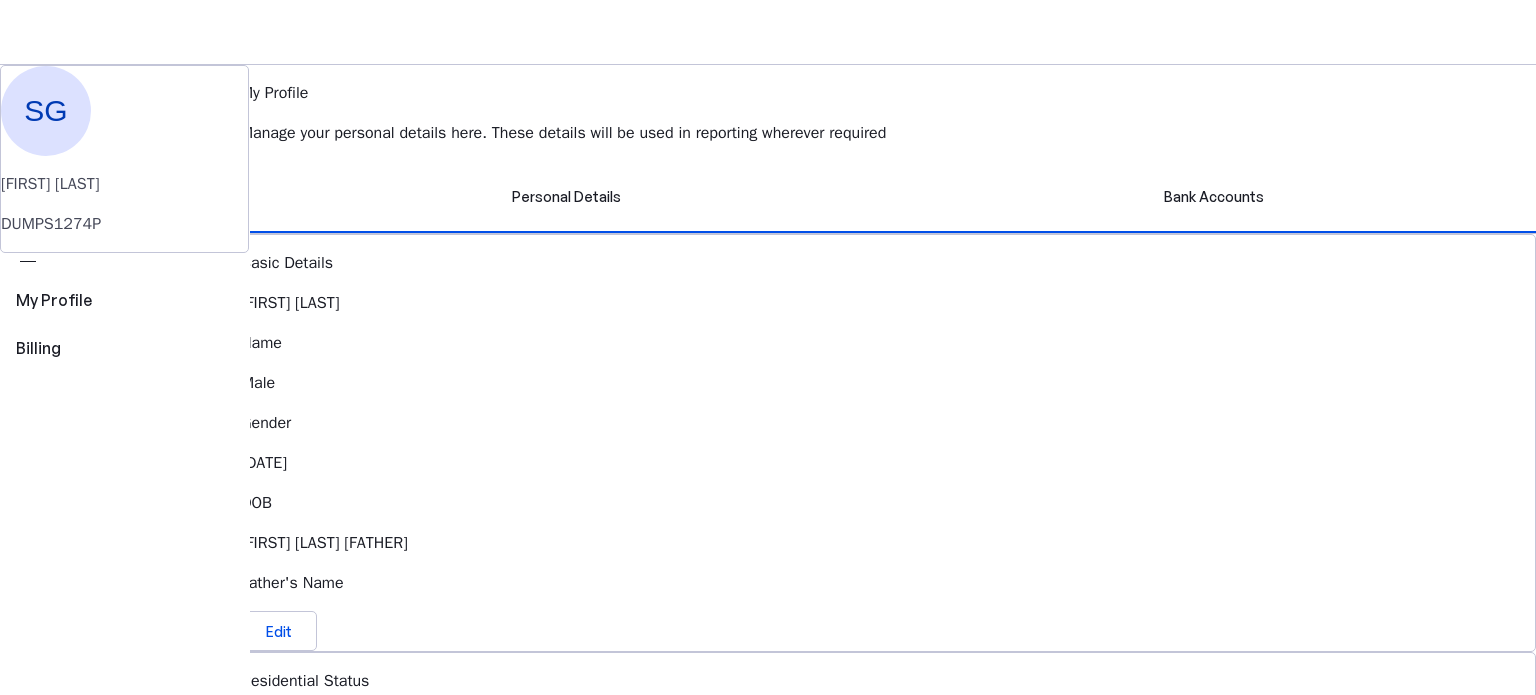 click on "SG" at bounding box center (244, 531) 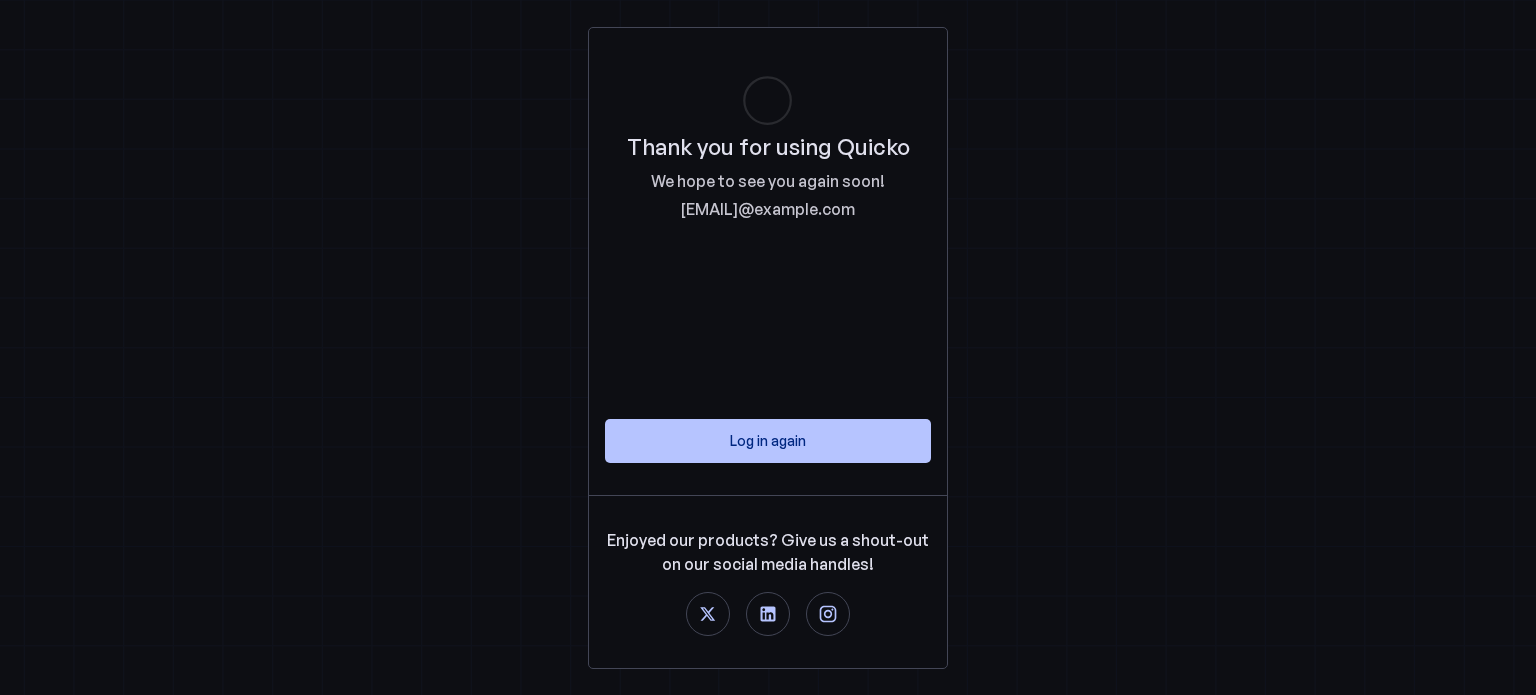 scroll, scrollTop: 0, scrollLeft: 0, axis: both 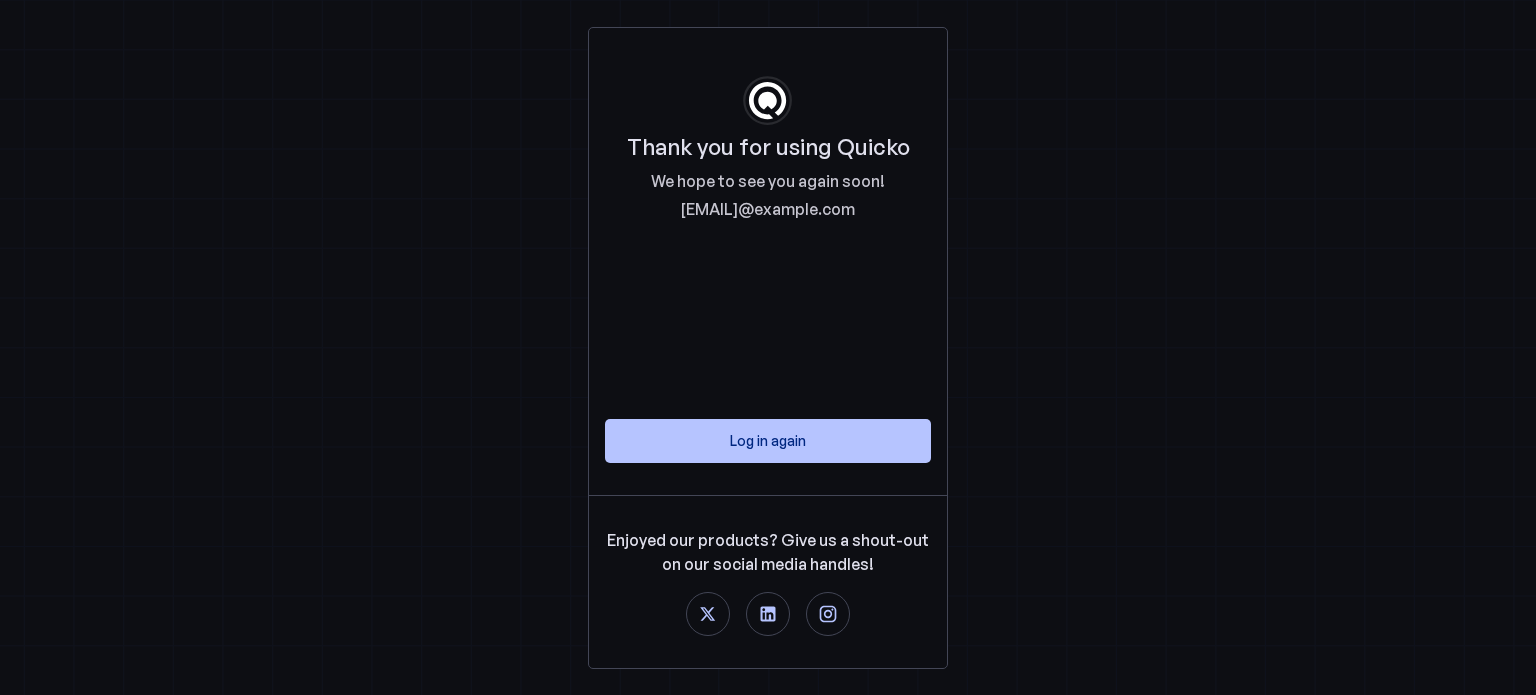click on "Thank you for using Quicko  We hope to see you again soon!  [EMAIL]@example.com Log in again Enjoyed our products? Give us a shout-out on our social media handles!" at bounding box center [768, 347] 